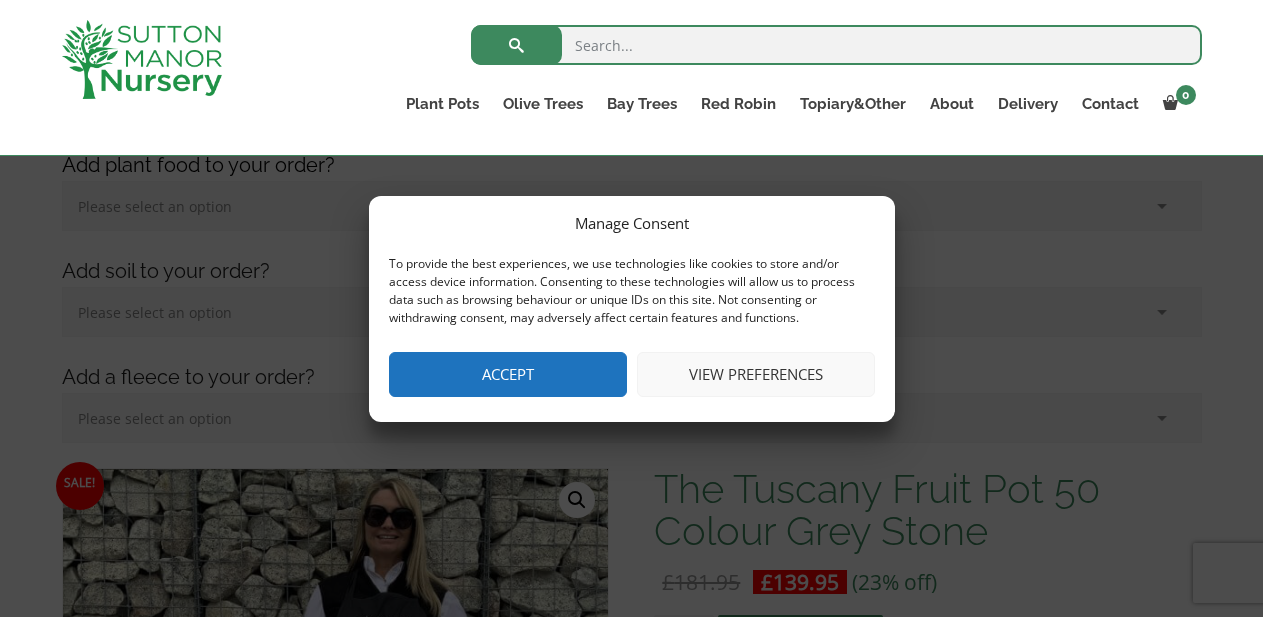 scroll, scrollTop: 312, scrollLeft: 0, axis: vertical 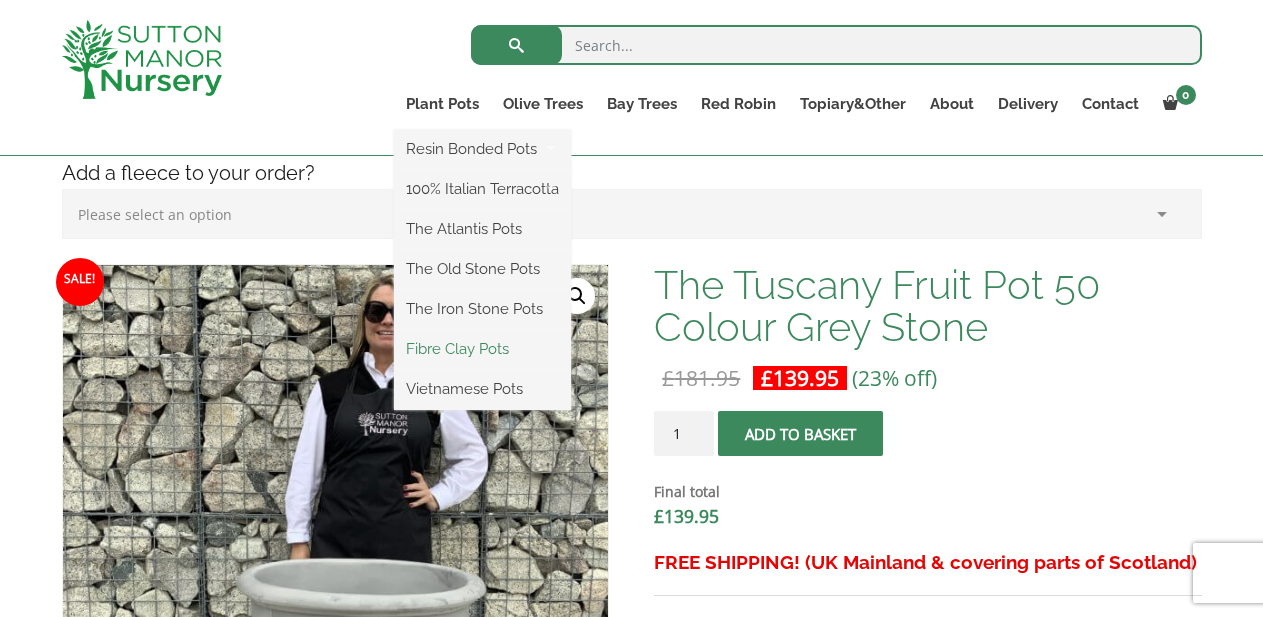 click on "Fibre Clay Pots" at bounding box center [482, 349] 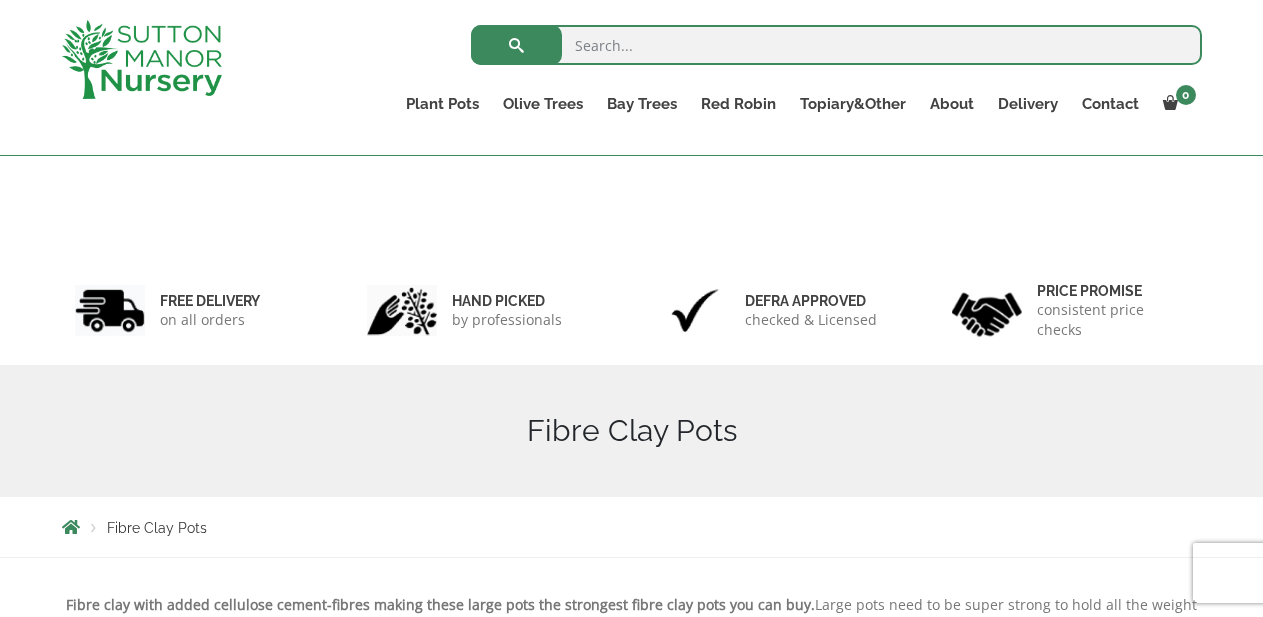 scroll, scrollTop: 358, scrollLeft: 0, axis: vertical 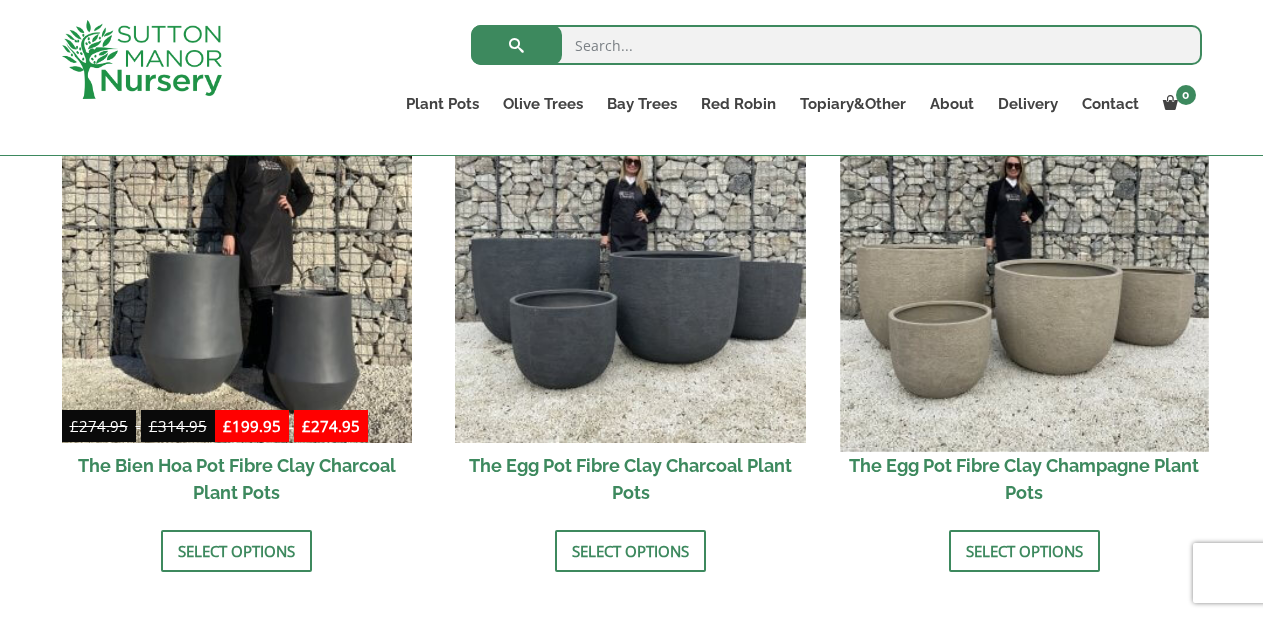 click at bounding box center [1024, 267] 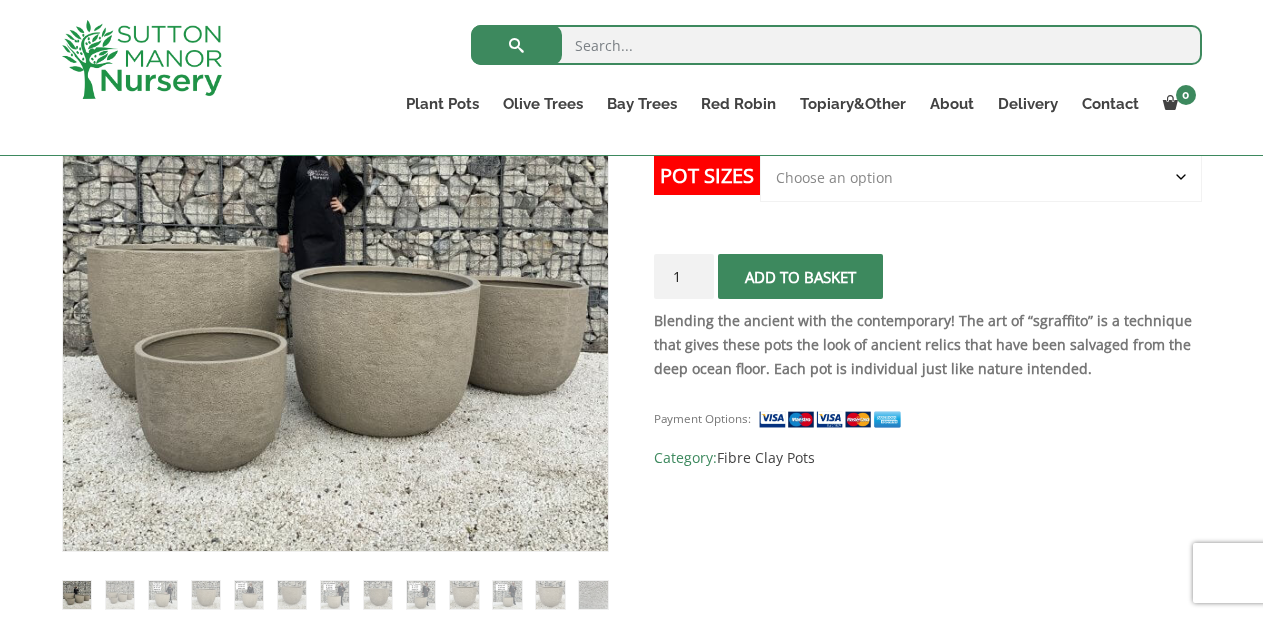 scroll, scrollTop: 457, scrollLeft: 0, axis: vertical 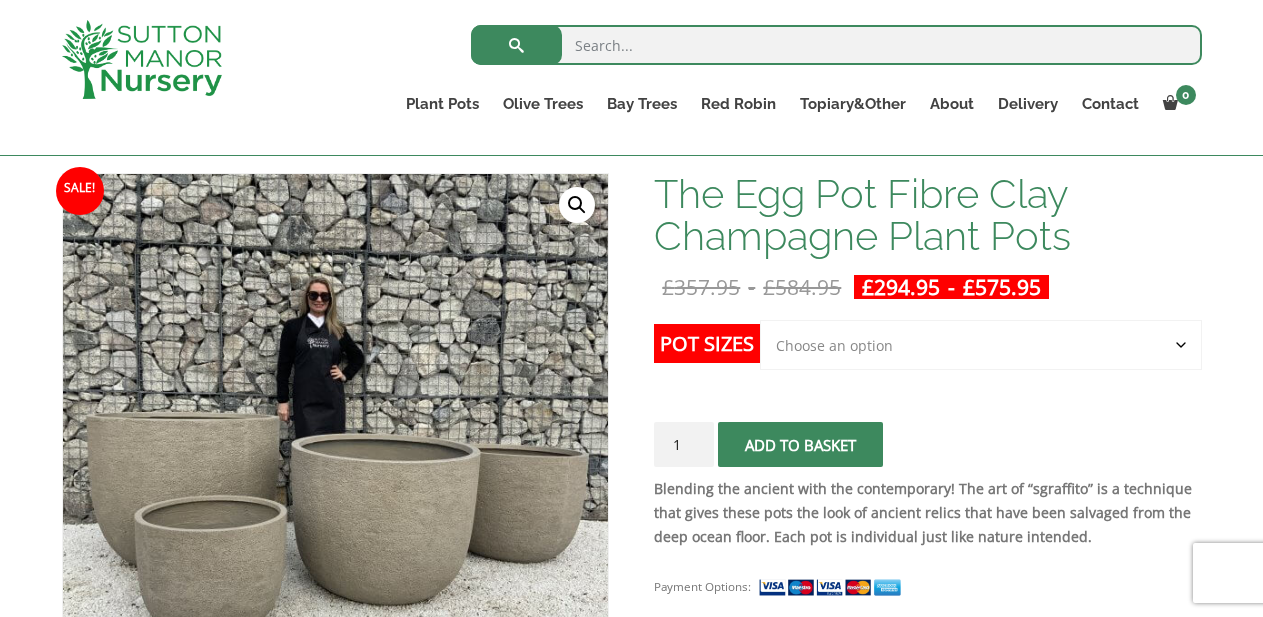 click on "Choose an option Click here to buy the 5th To Largest Pot In The Picture Click here to buy the 3rd To Largest Pot In The Picture Click here to buy the 2nd To Largest Pot In The Picture Click here to buy The Largest Pot In The Picture" 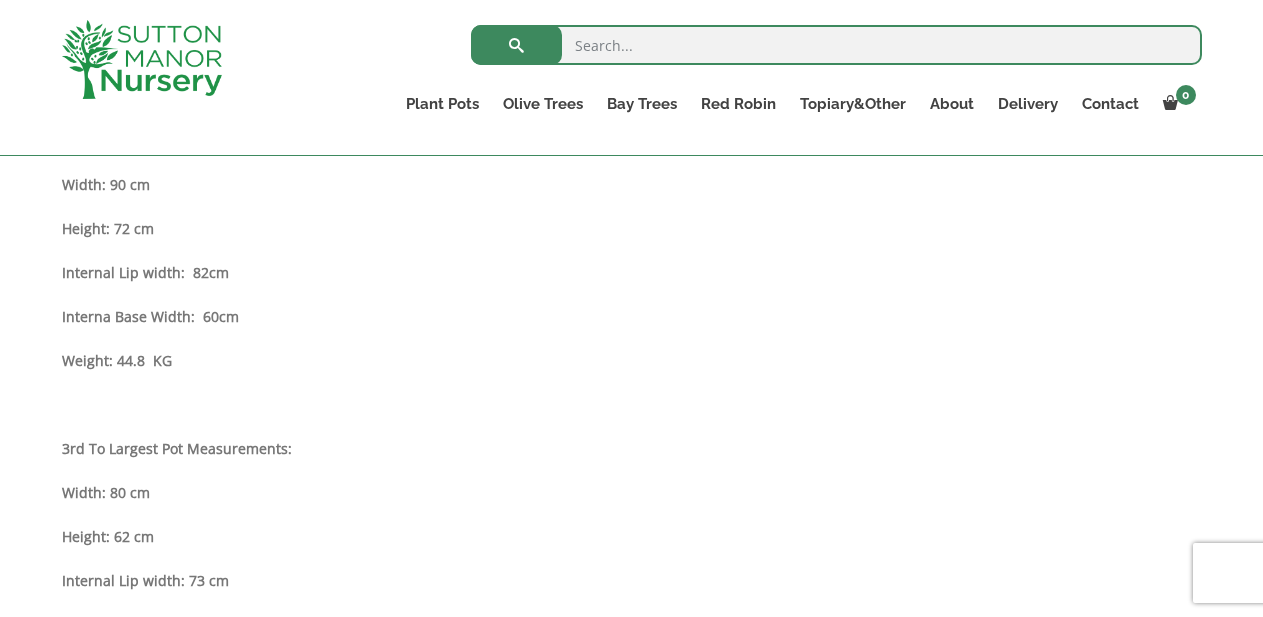 scroll, scrollTop: 1497, scrollLeft: 0, axis: vertical 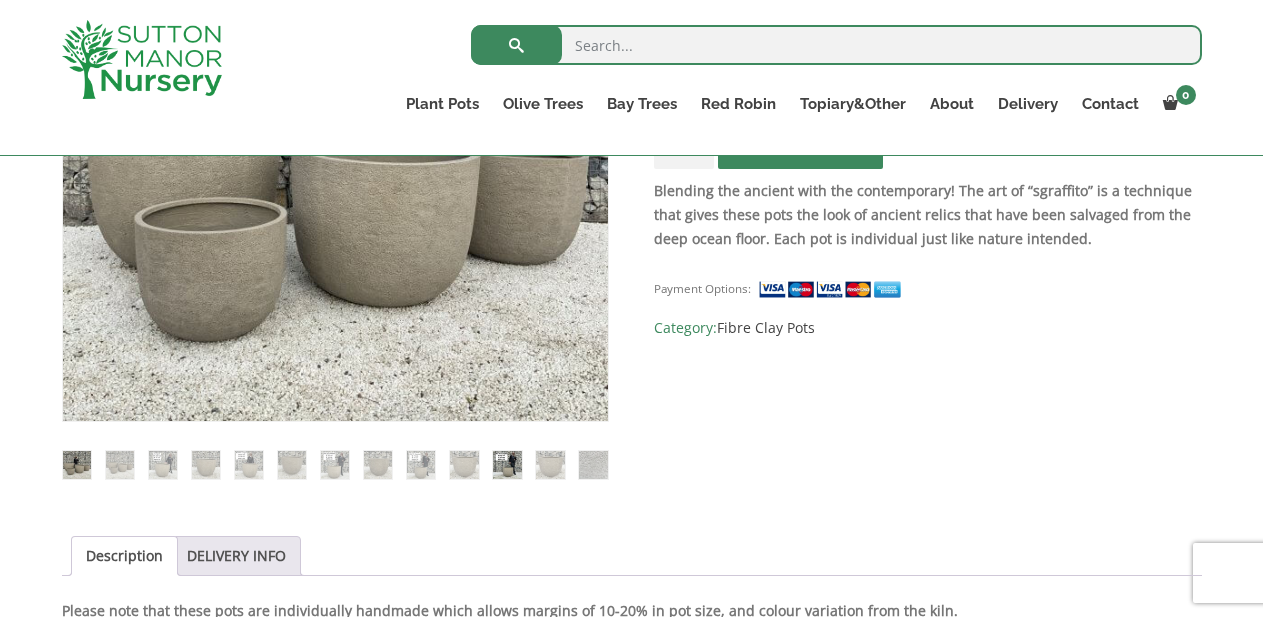 click at bounding box center (507, 465) 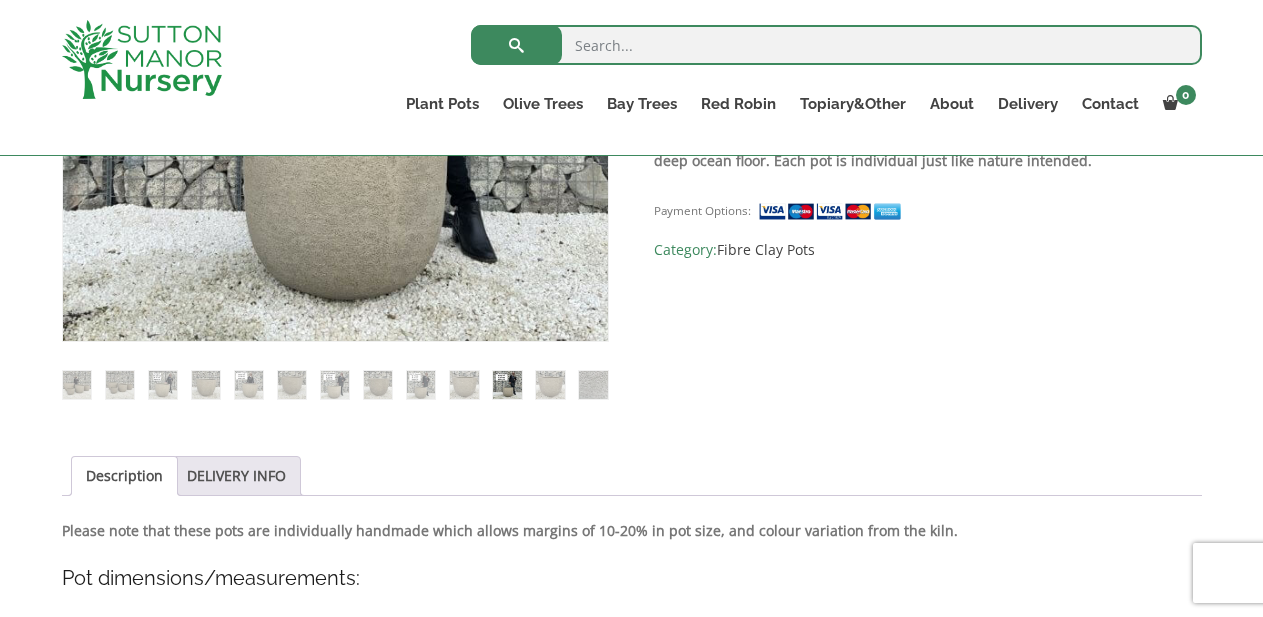 scroll, scrollTop: 651, scrollLeft: 0, axis: vertical 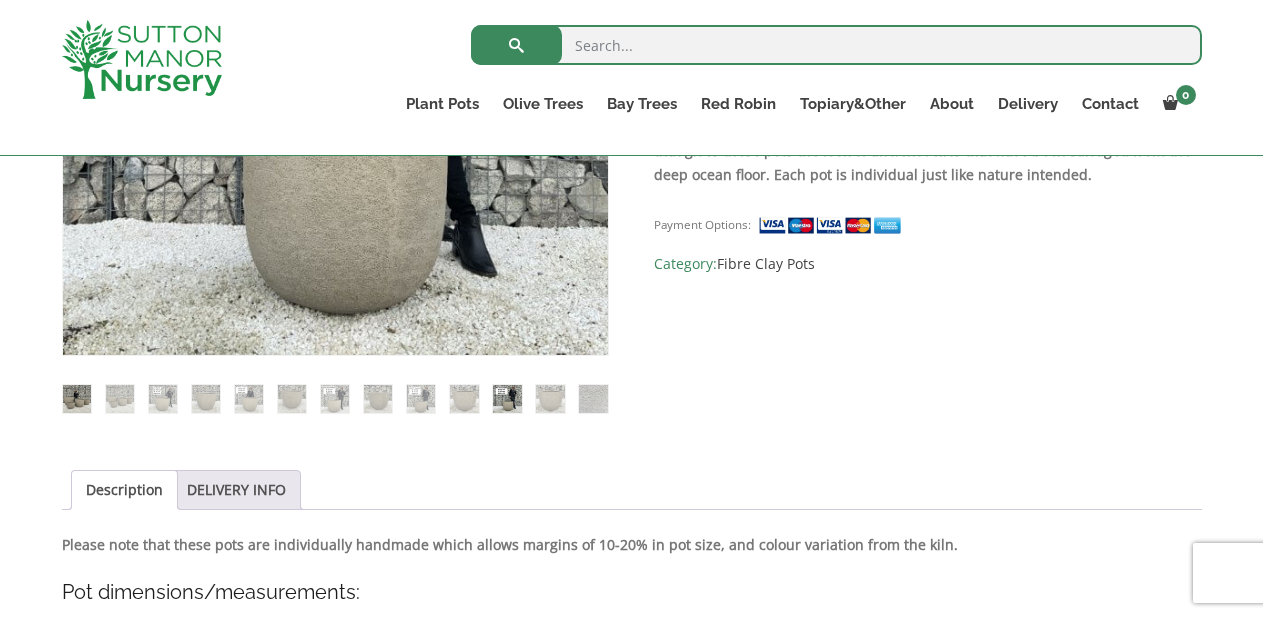 click at bounding box center (77, 399) 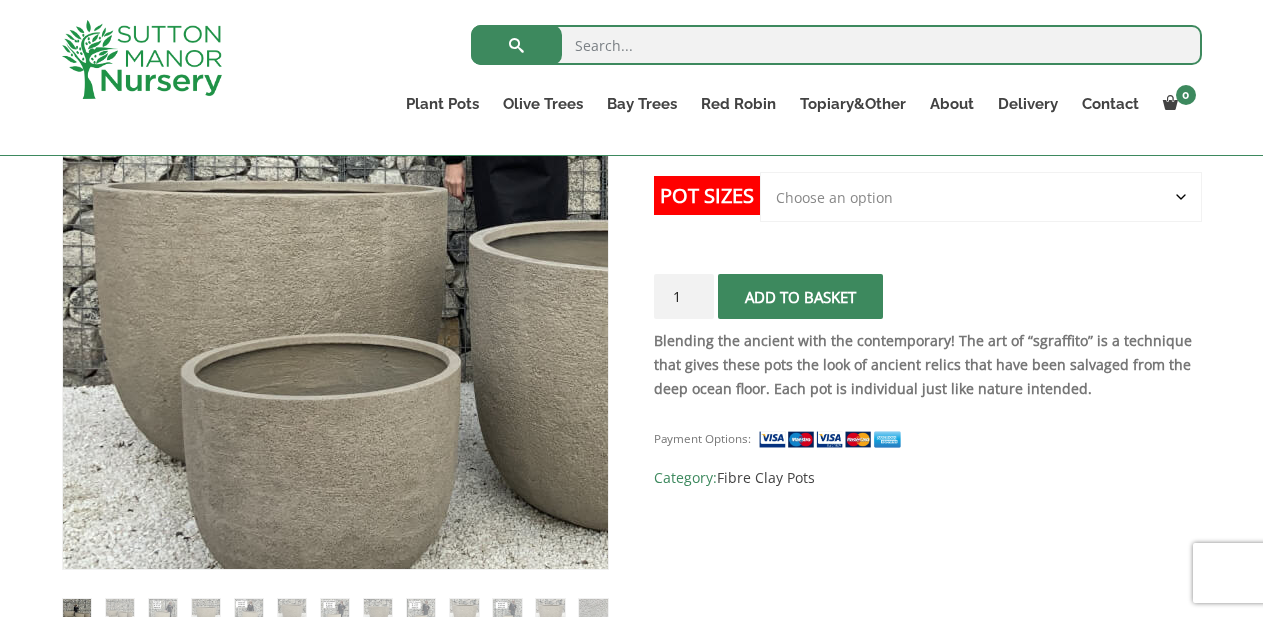 scroll, scrollTop: 436, scrollLeft: 0, axis: vertical 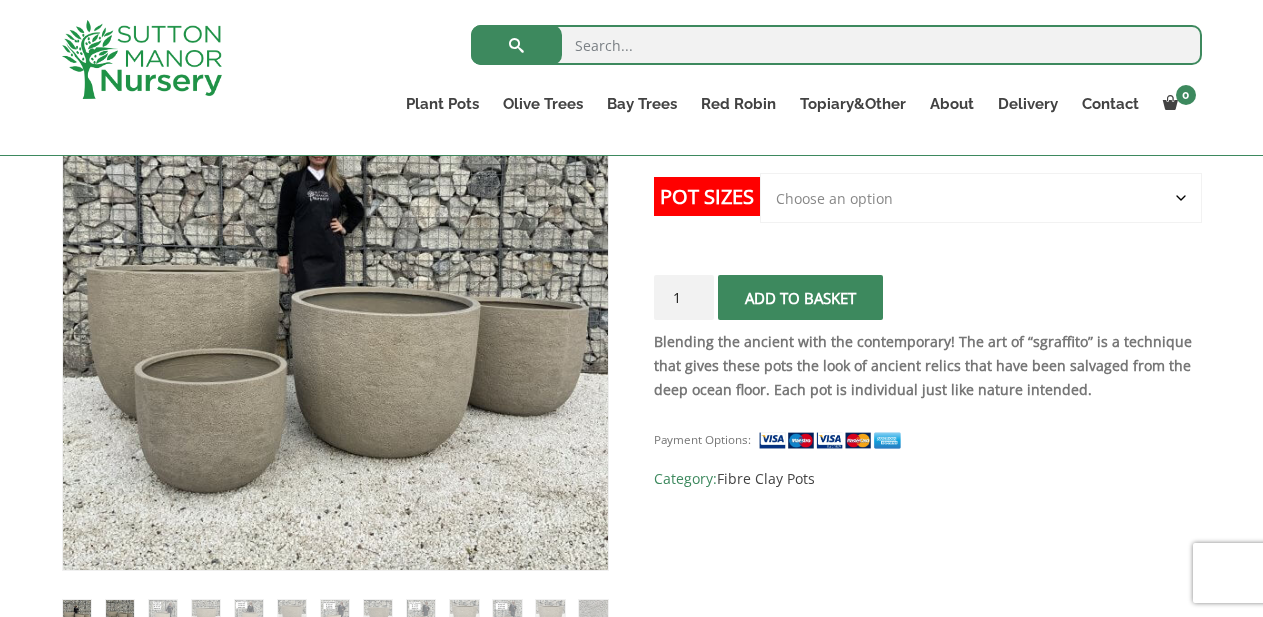click at bounding box center (120, 614) 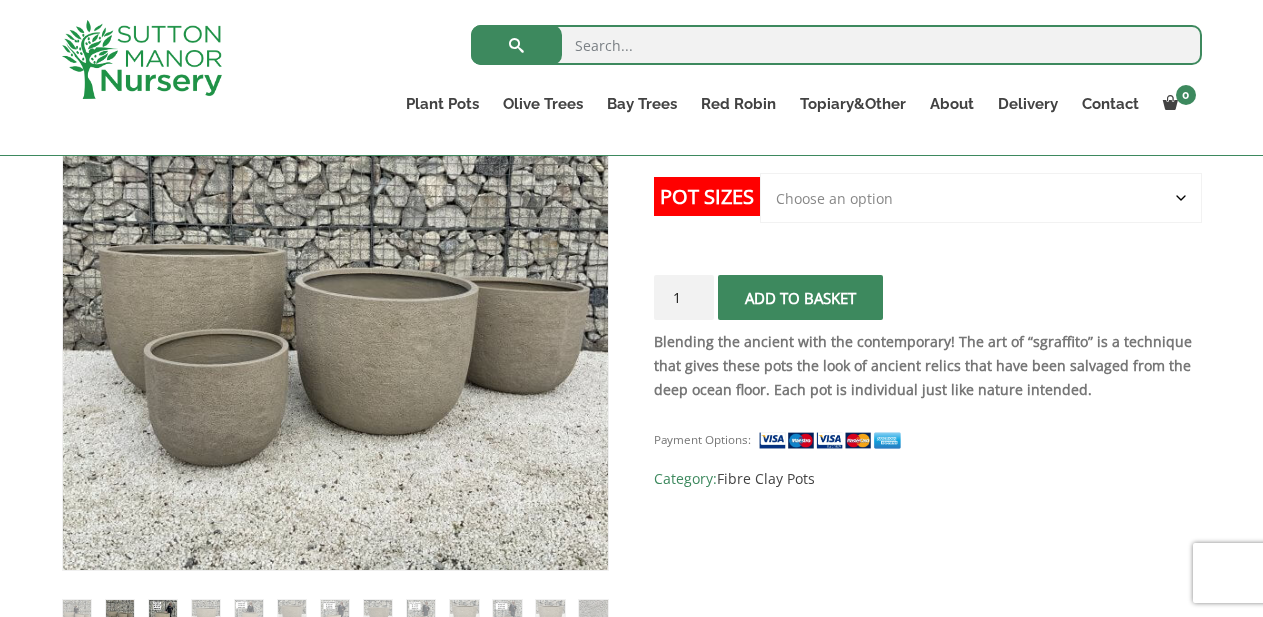 click at bounding box center [163, 614] 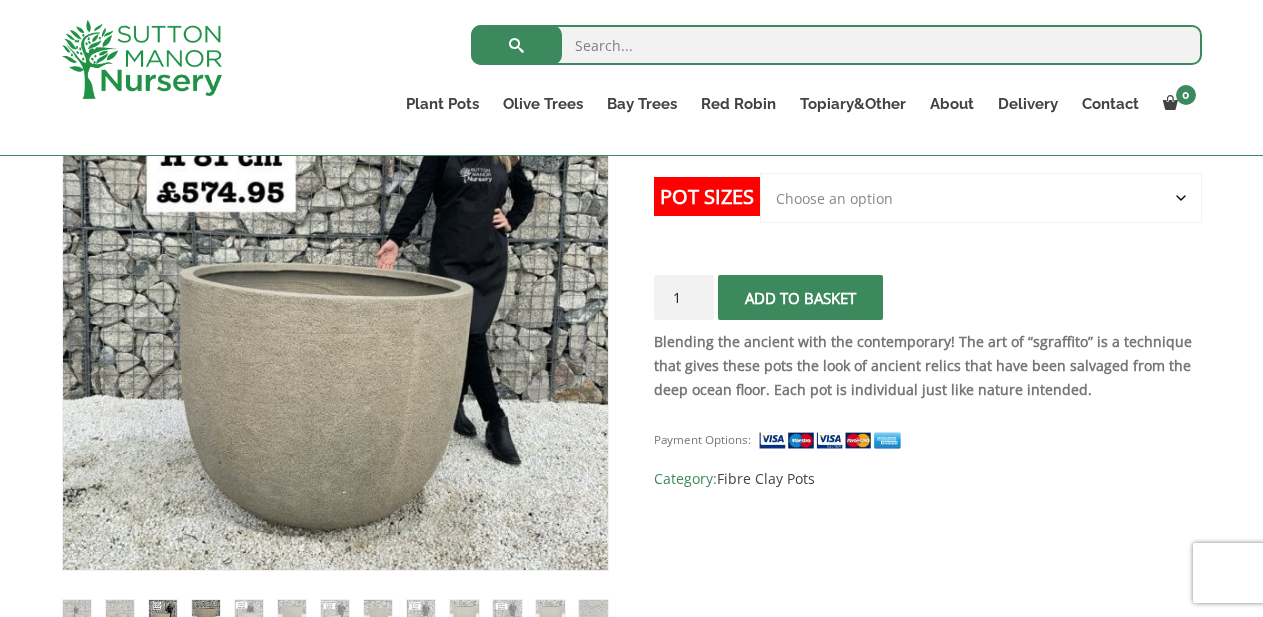 click at bounding box center (206, 614) 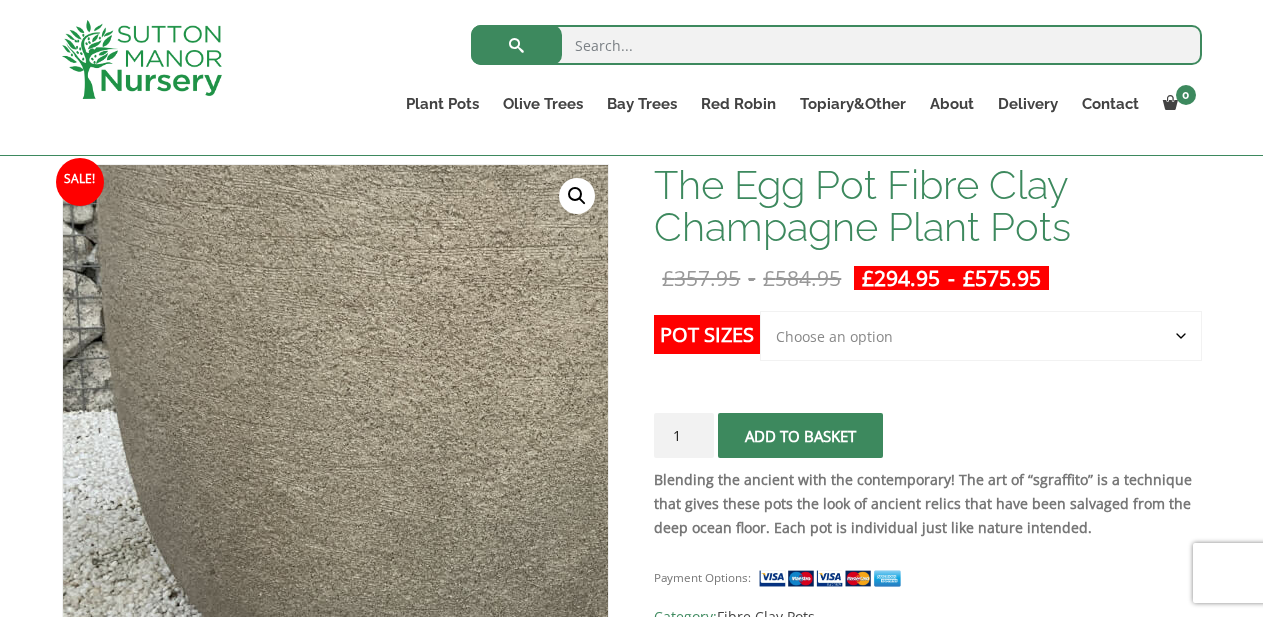 scroll, scrollTop: 294, scrollLeft: 0, axis: vertical 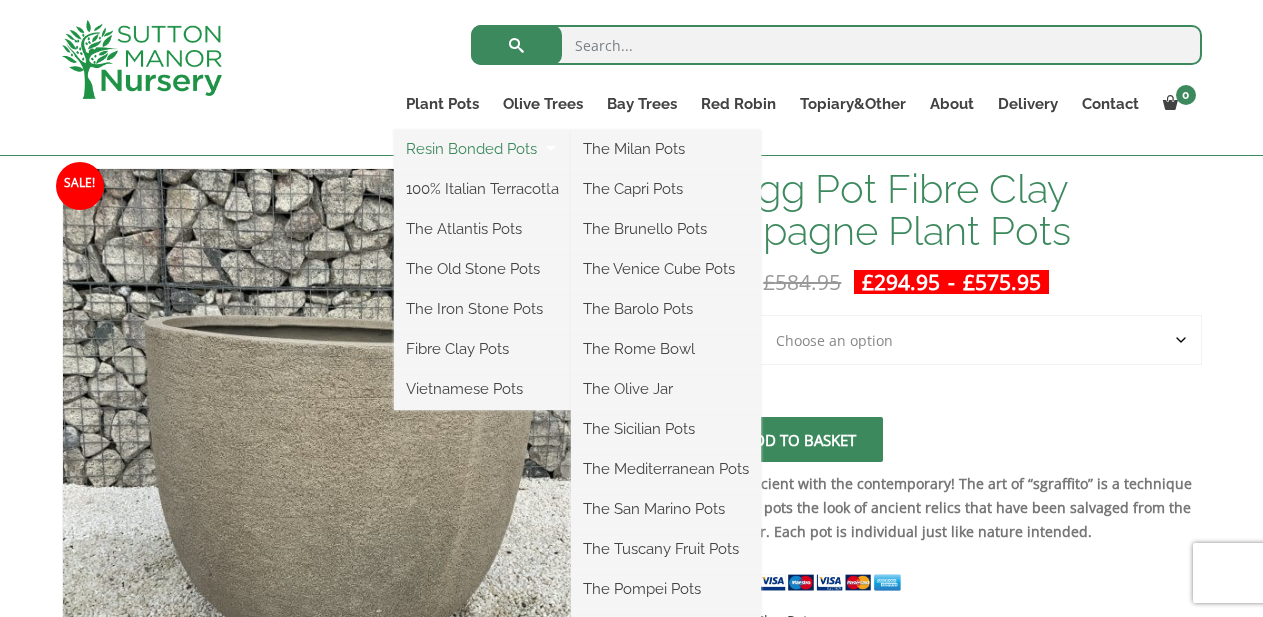 click on "Resin Bonded Pots" at bounding box center (482, 149) 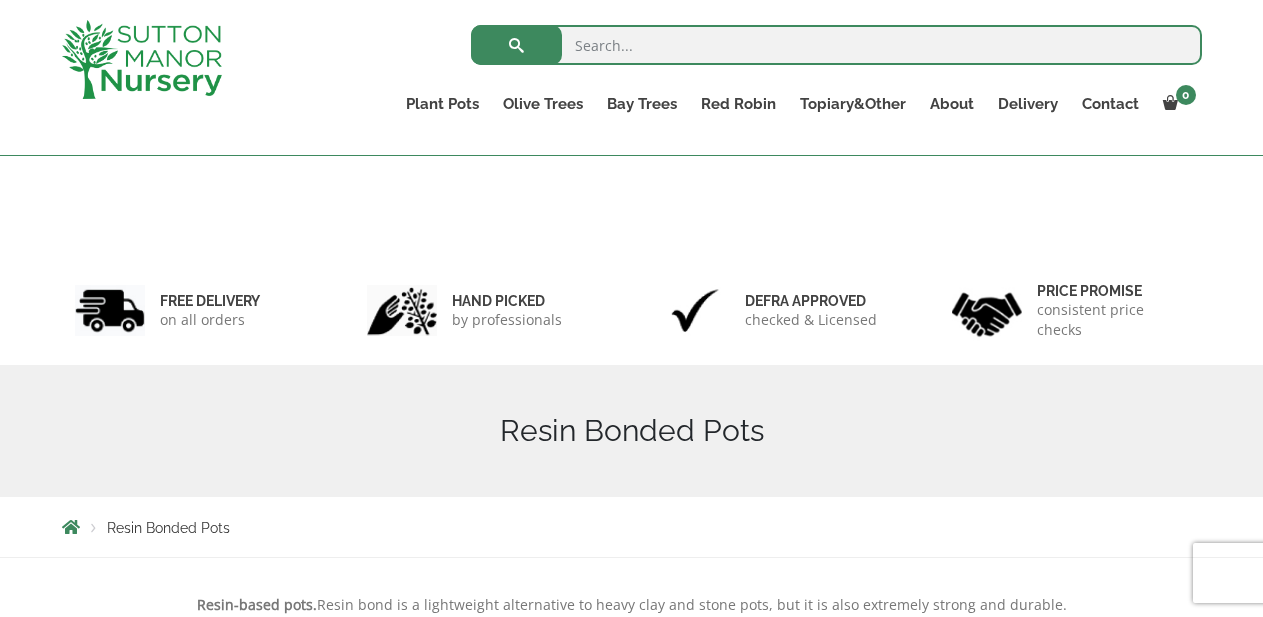 scroll, scrollTop: 343, scrollLeft: 0, axis: vertical 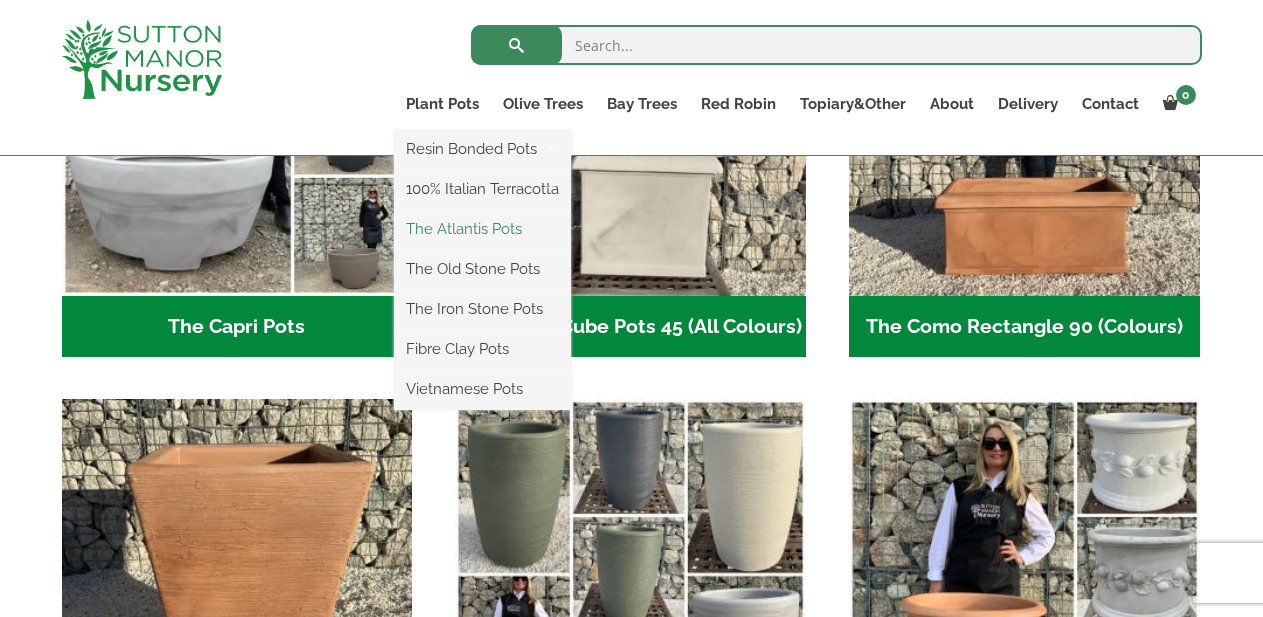 click on "The Atlantis Pots" at bounding box center (482, 229) 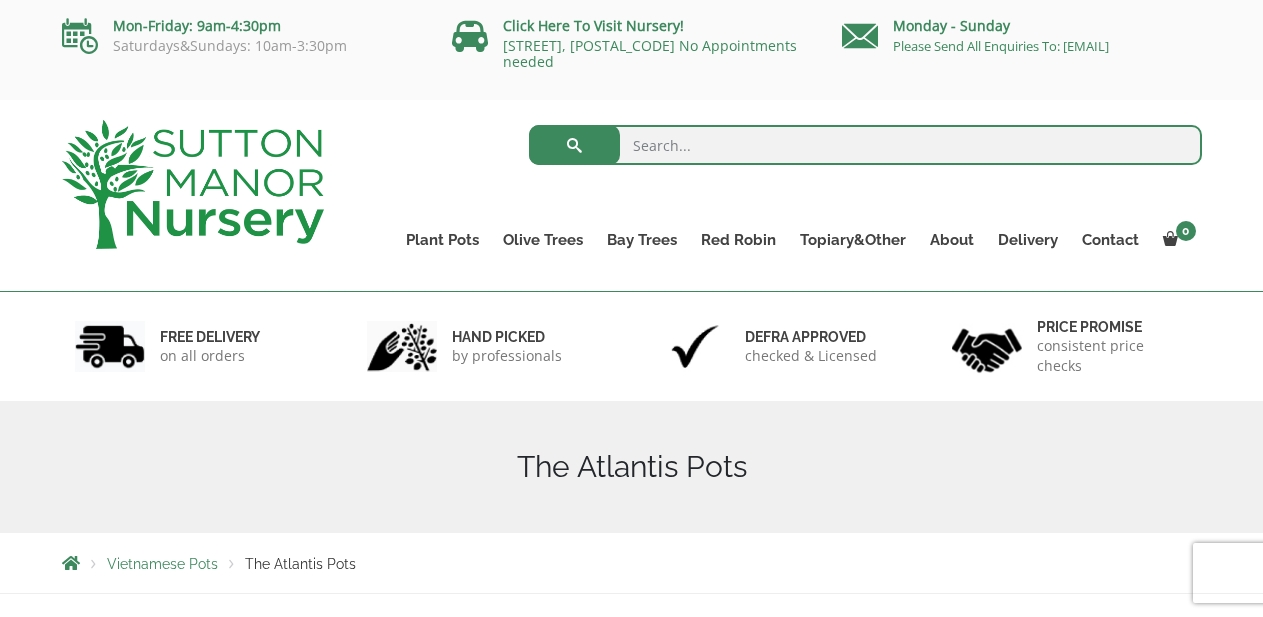 scroll, scrollTop: 80, scrollLeft: 0, axis: vertical 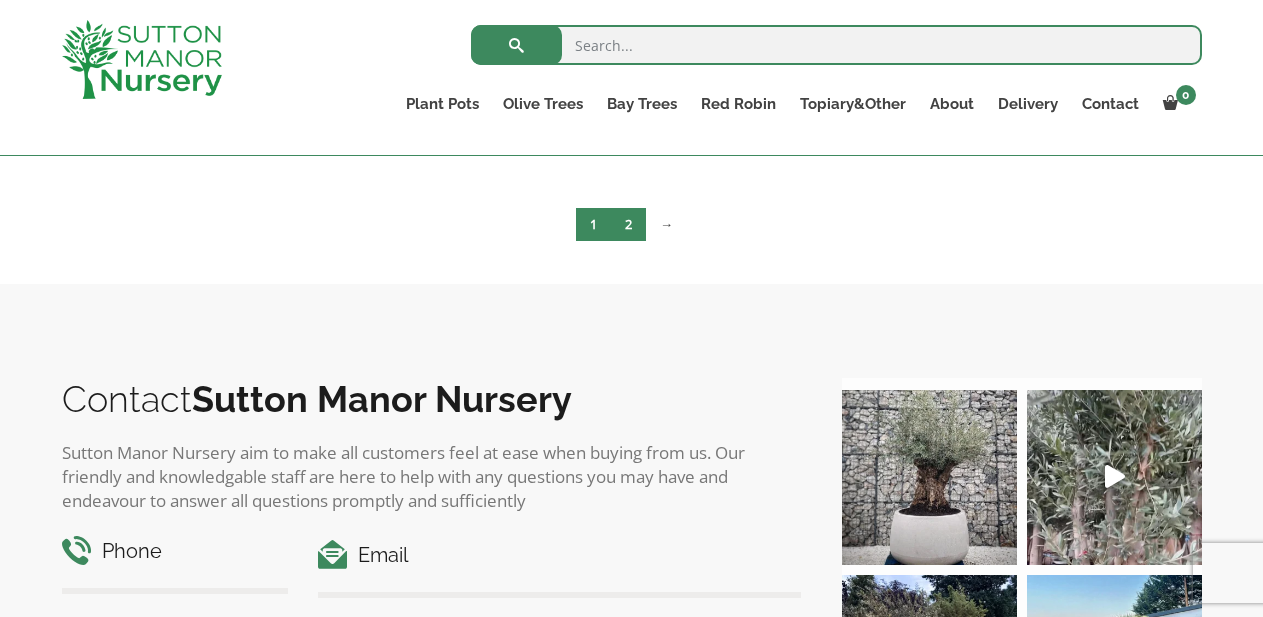 click on "2" at bounding box center (628, 224) 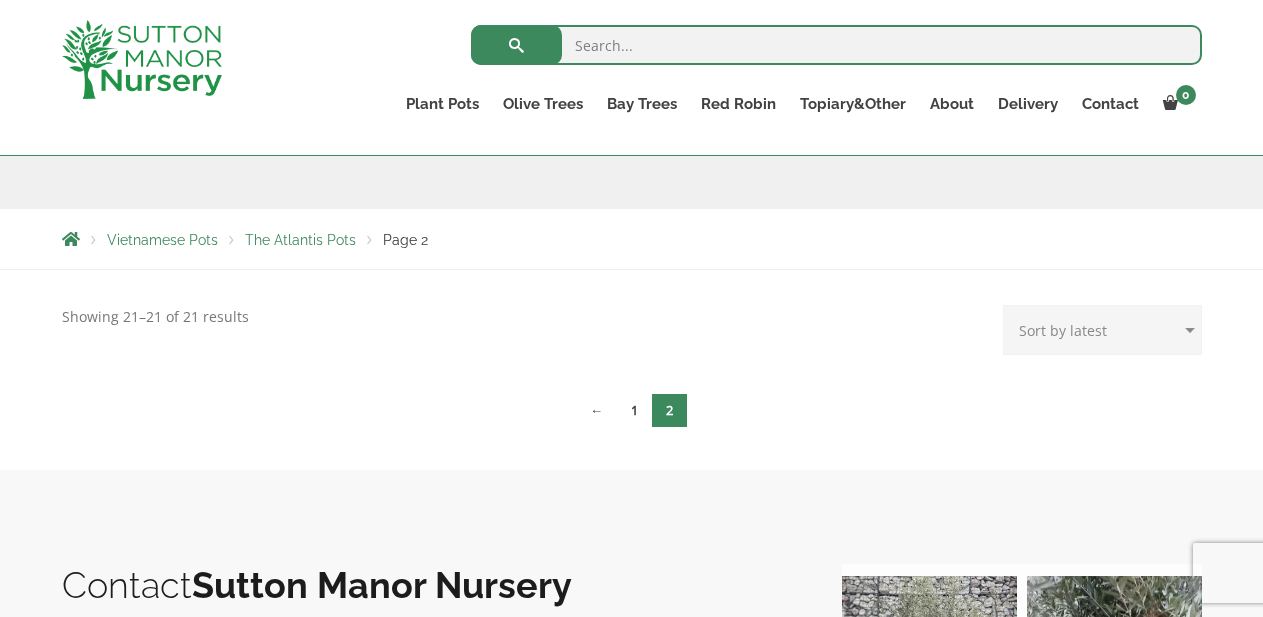 scroll, scrollTop: 361, scrollLeft: 0, axis: vertical 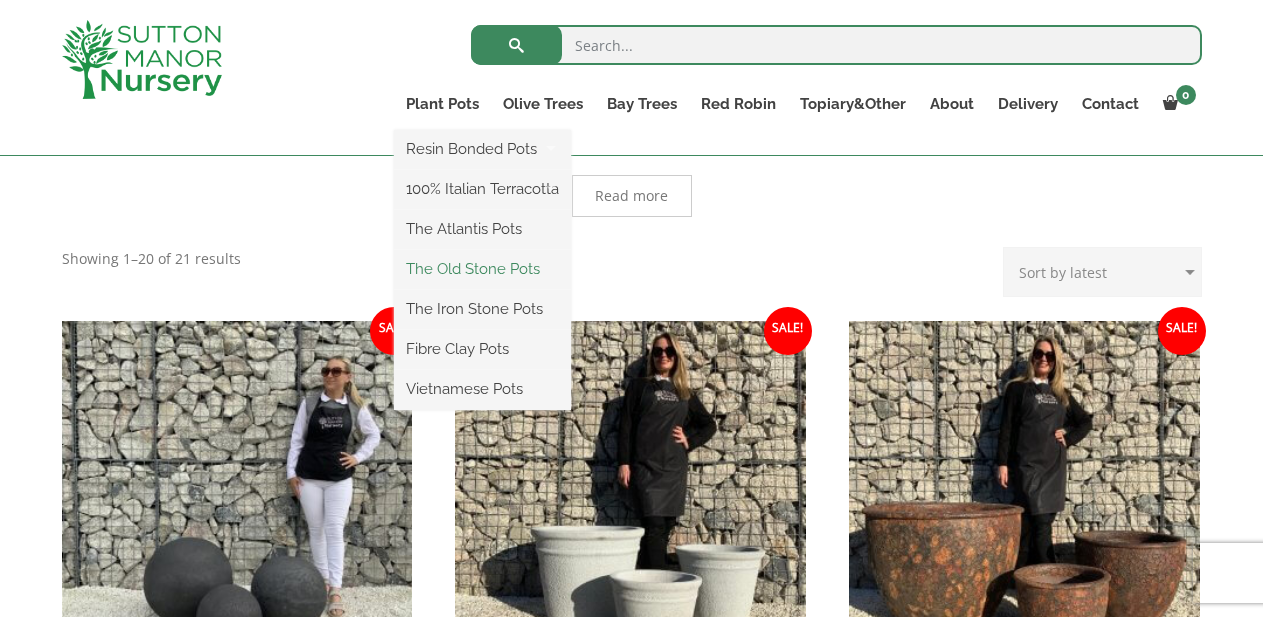 click on "The Old Stone Pots" at bounding box center [482, 269] 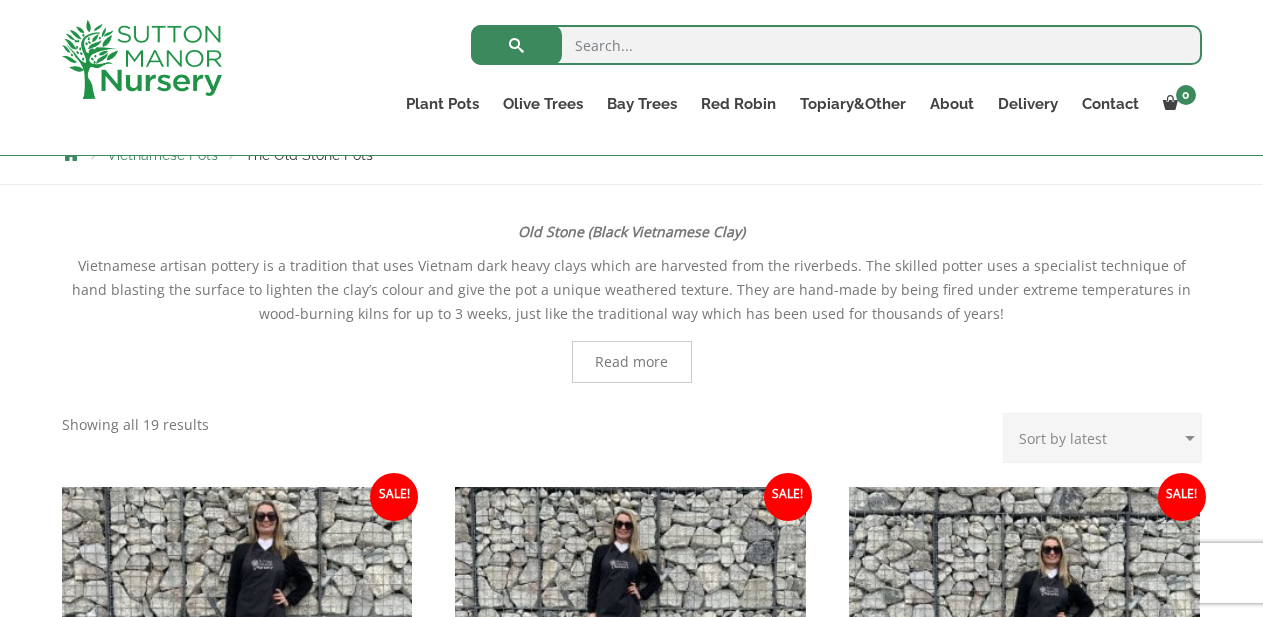 scroll, scrollTop: 0, scrollLeft: 0, axis: both 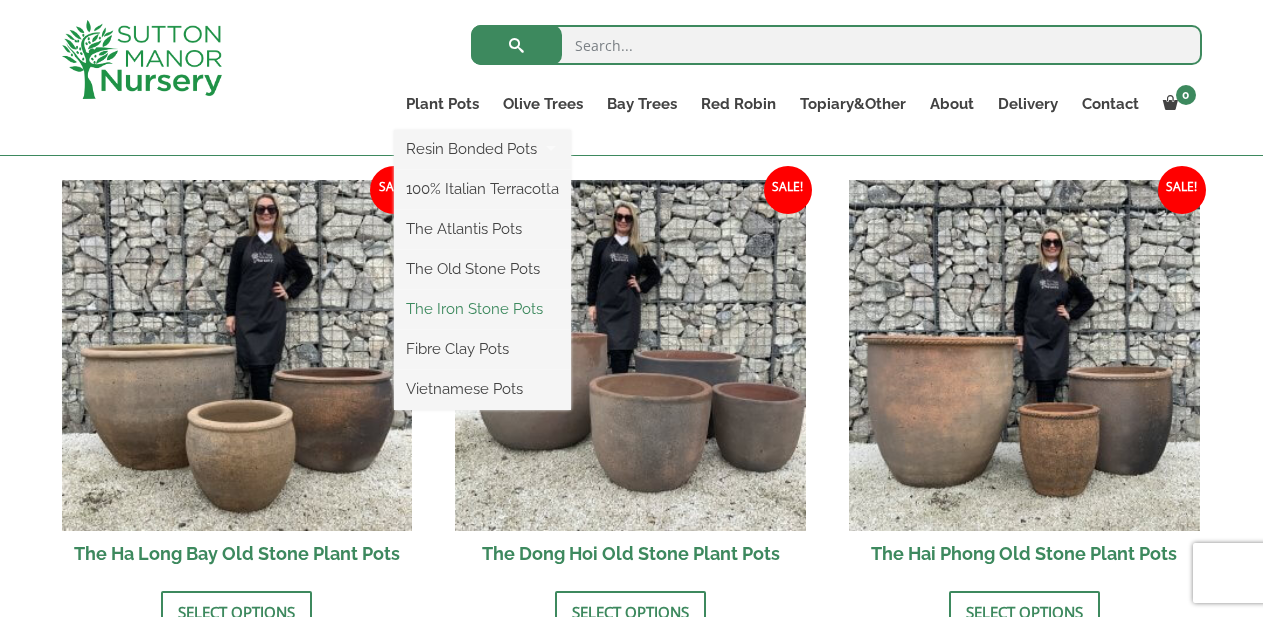 click on "The Iron Stone Pots" at bounding box center [482, 309] 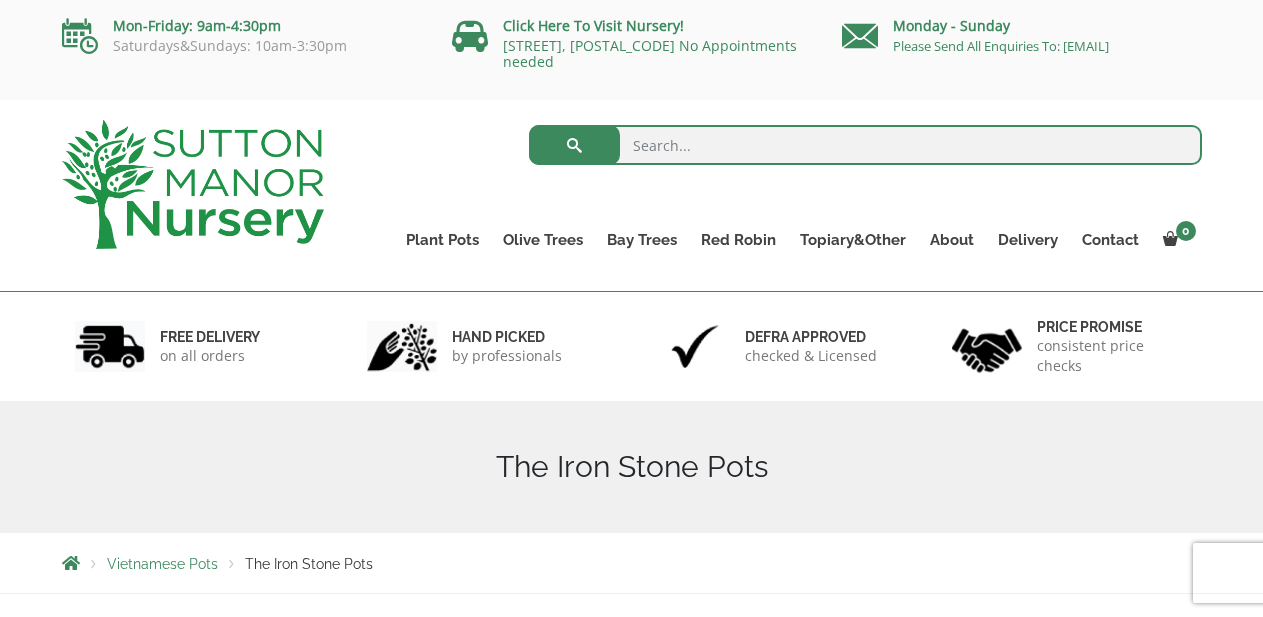 scroll, scrollTop: 0, scrollLeft: 0, axis: both 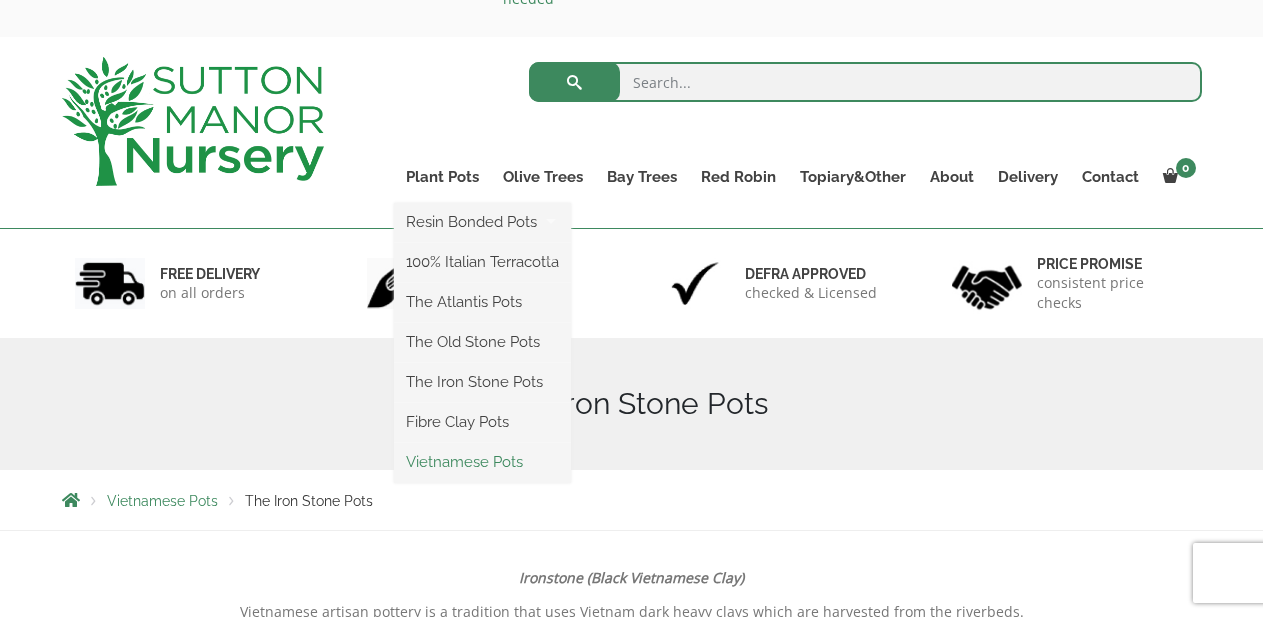 click on "Vietnamese Pots" at bounding box center [482, 462] 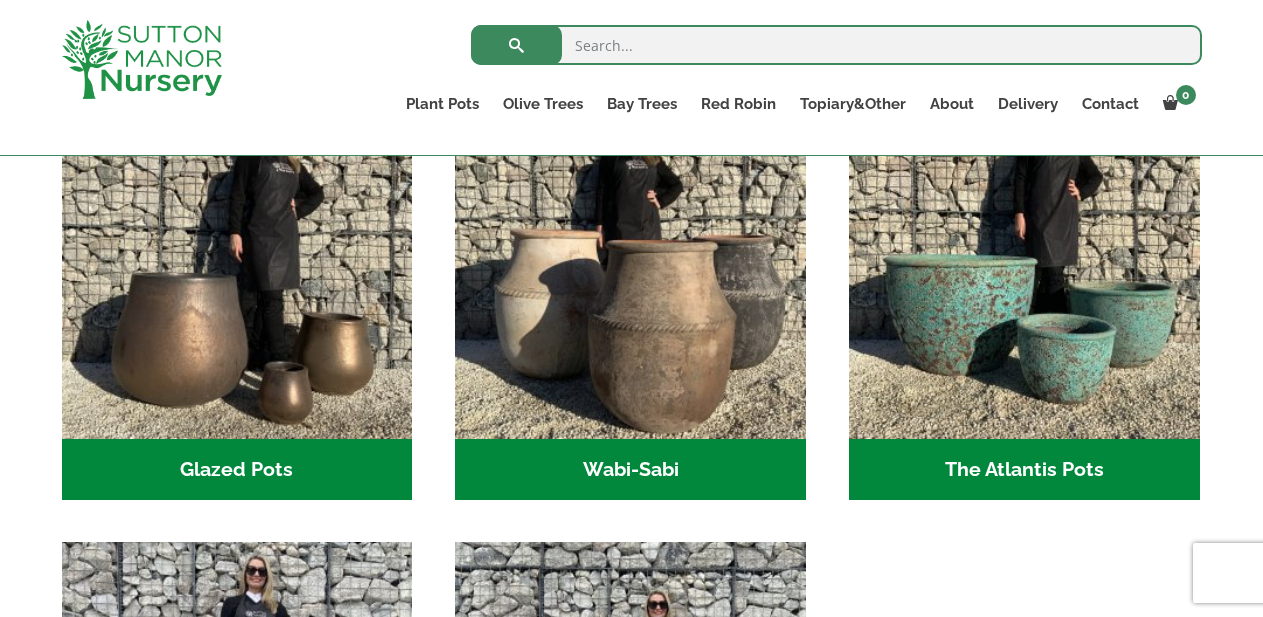 scroll, scrollTop: 694, scrollLeft: 0, axis: vertical 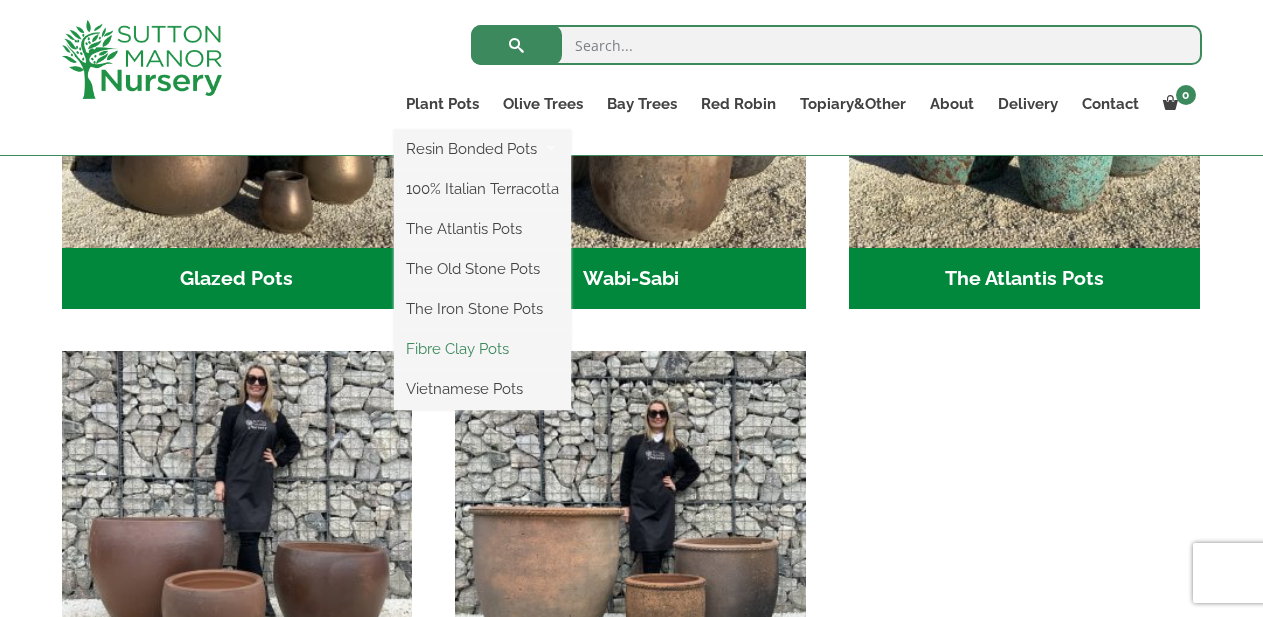 click on "Fibre Clay Pots" at bounding box center [482, 349] 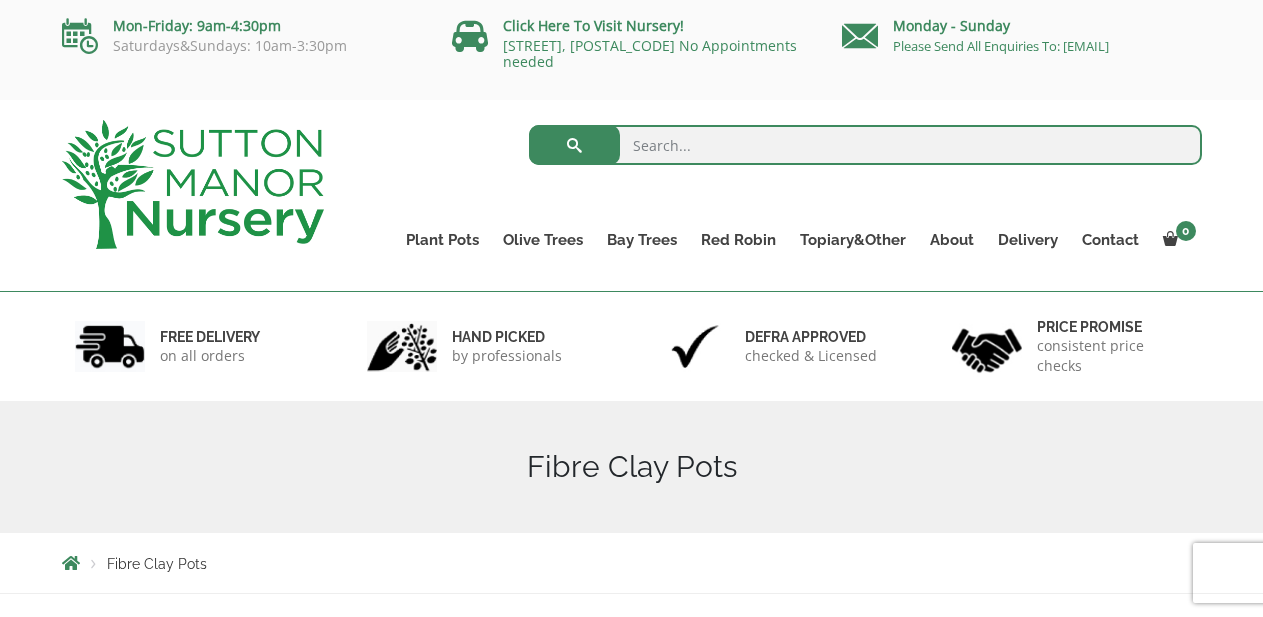 scroll, scrollTop: 0, scrollLeft: 0, axis: both 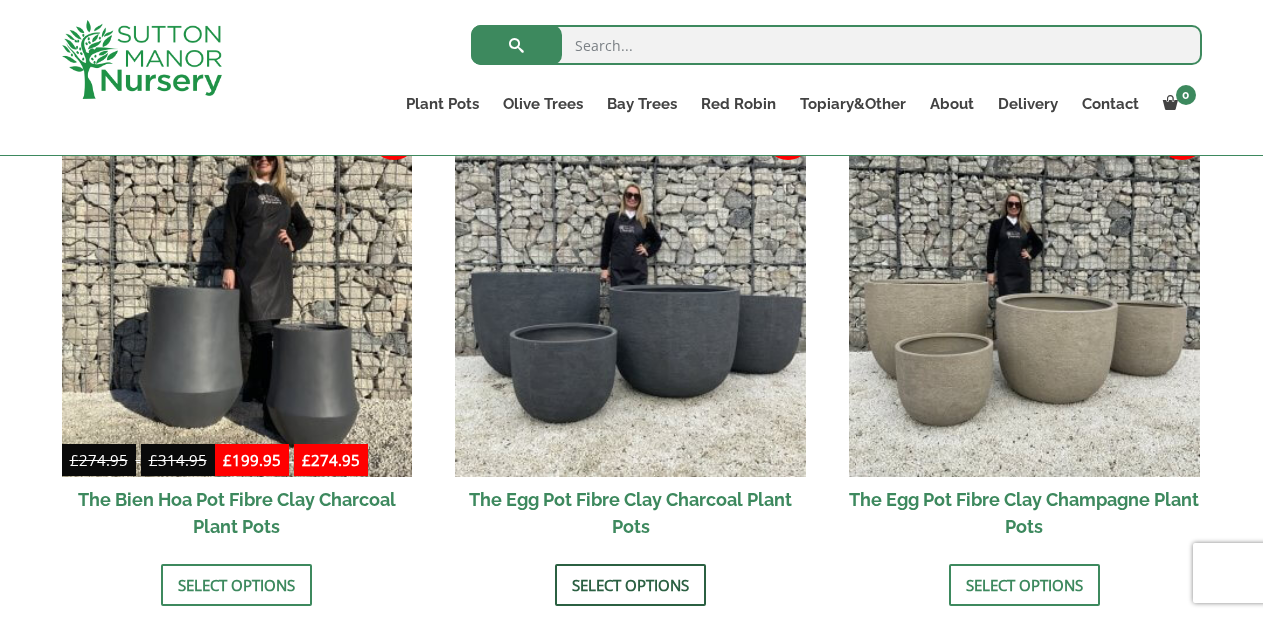 click on "Select options" at bounding box center (630, 585) 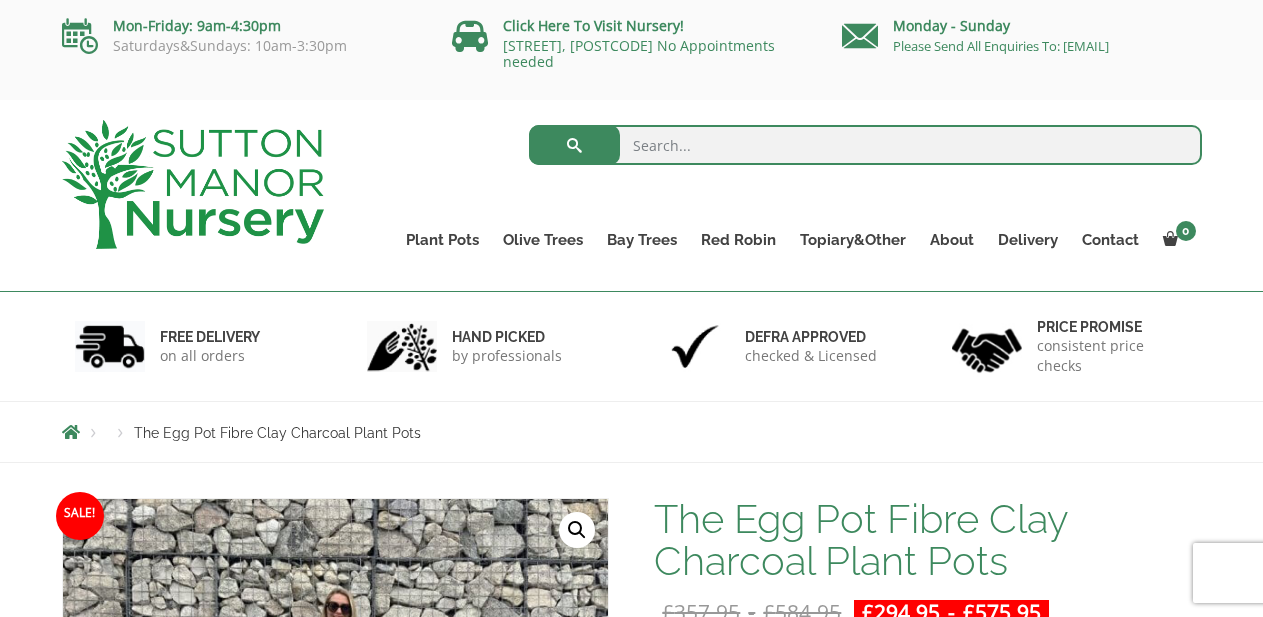 scroll, scrollTop: 0, scrollLeft: 0, axis: both 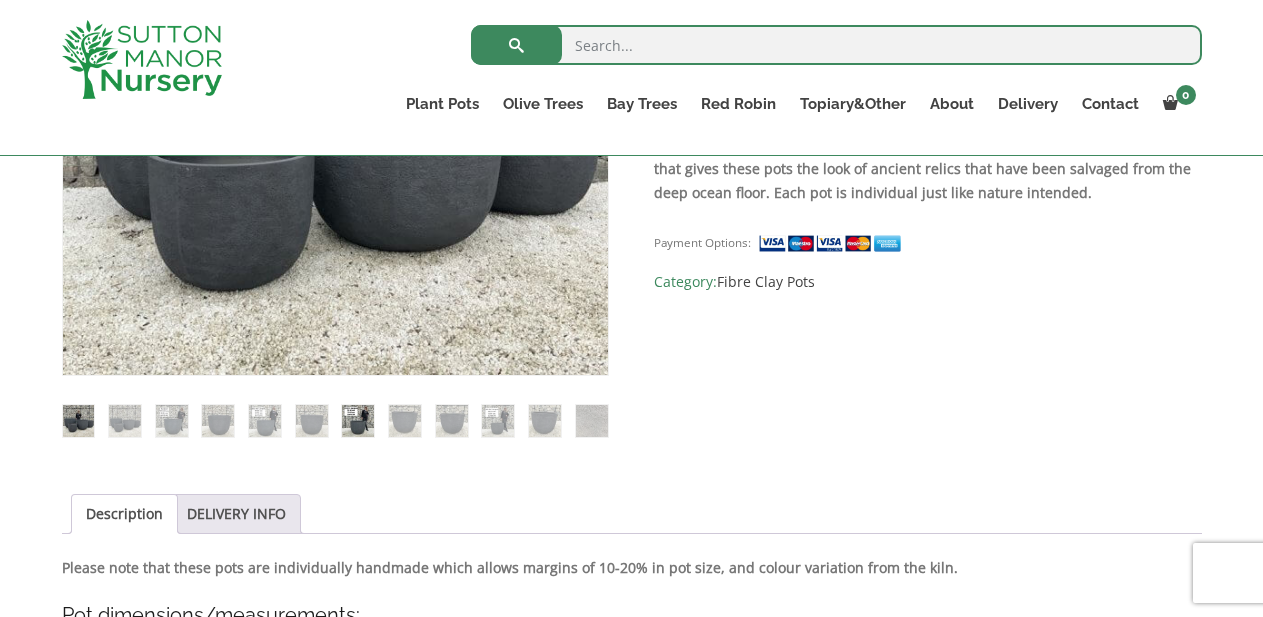 click at bounding box center (358, 421) 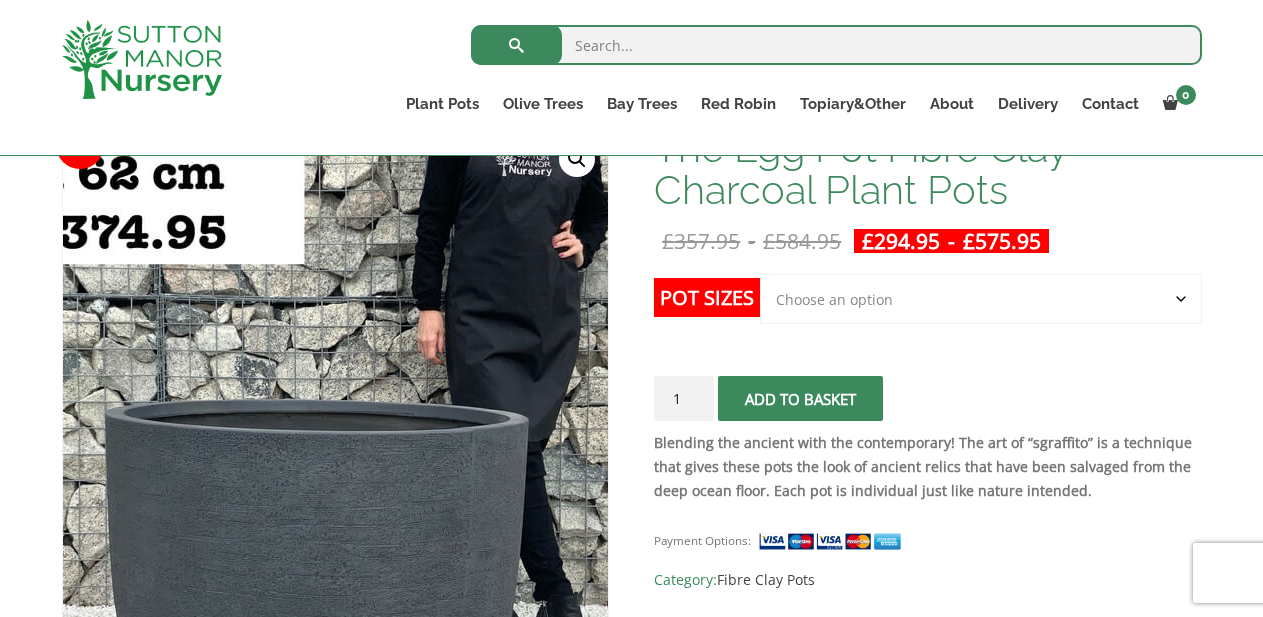 scroll, scrollTop: 341, scrollLeft: 0, axis: vertical 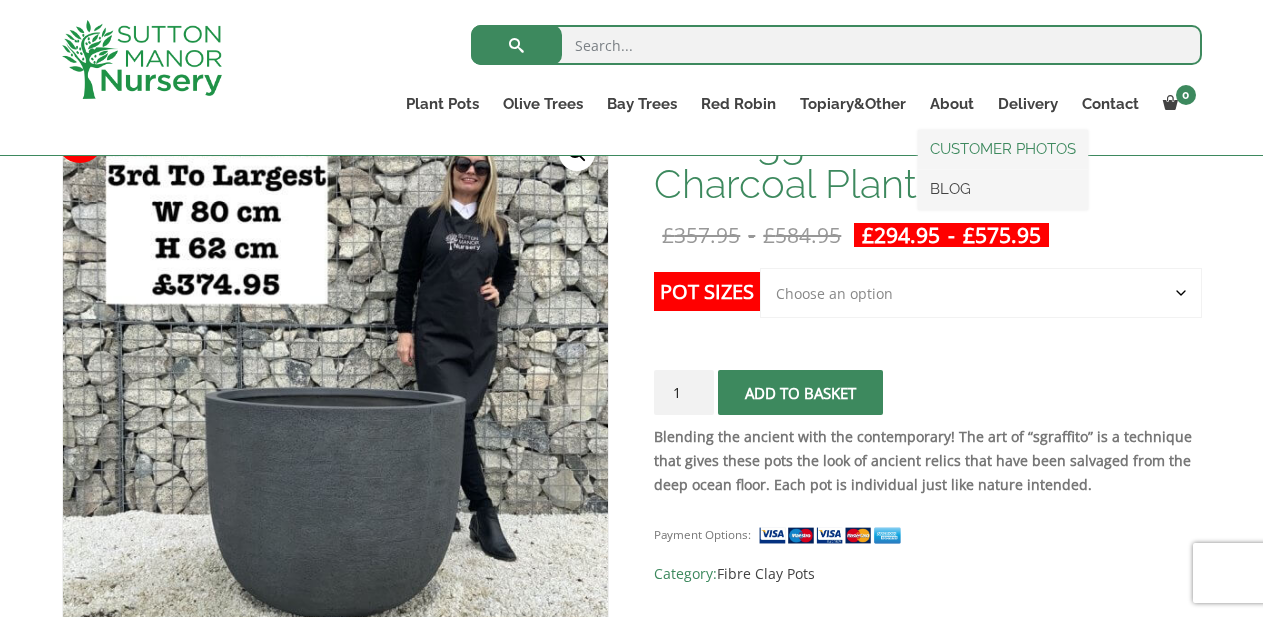 click on "CUSTOMER PHOTOS" at bounding box center [1003, 149] 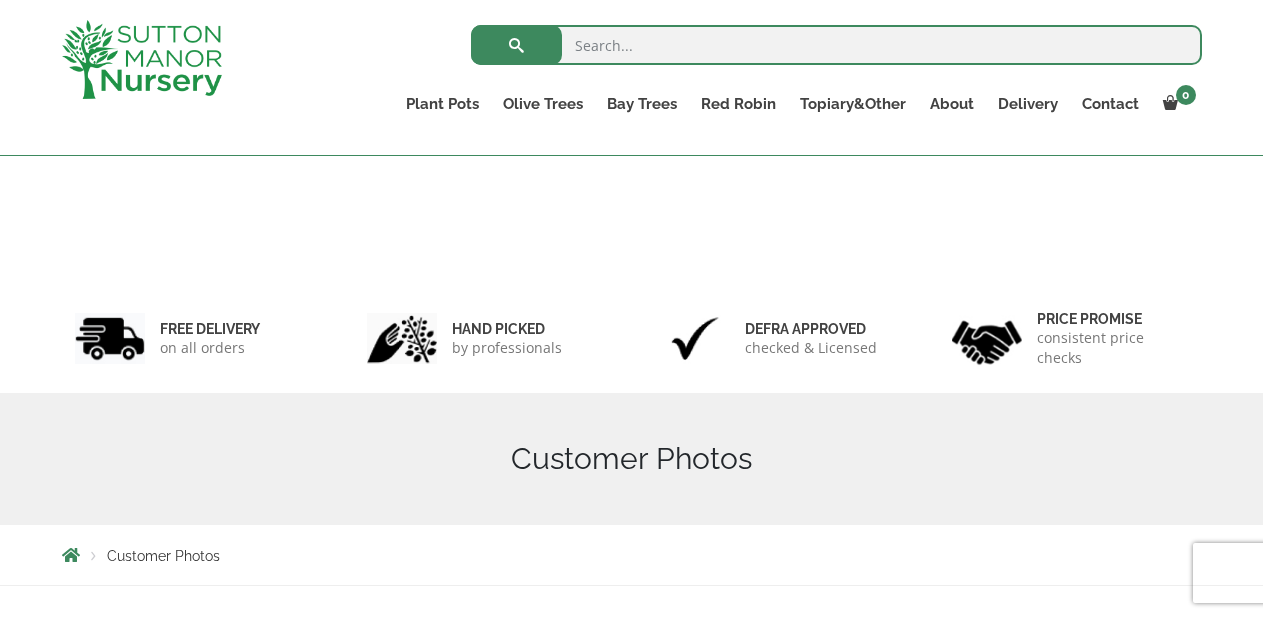 scroll, scrollTop: 292, scrollLeft: 0, axis: vertical 